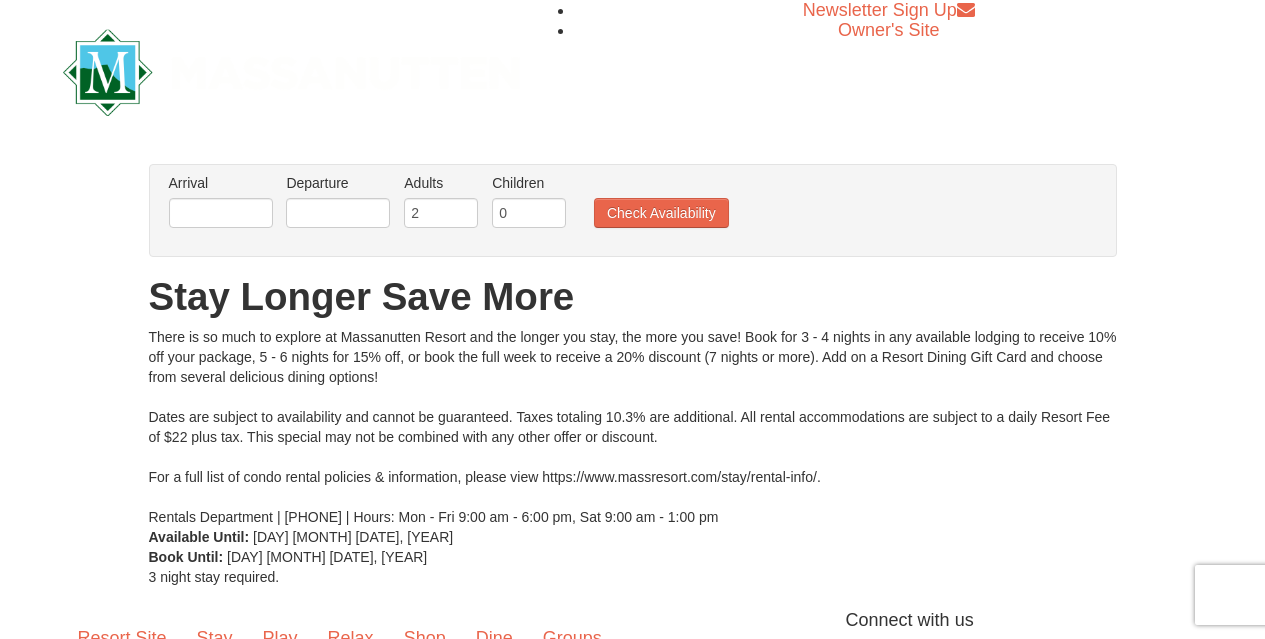 scroll, scrollTop: 0, scrollLeft: 0, axis: both 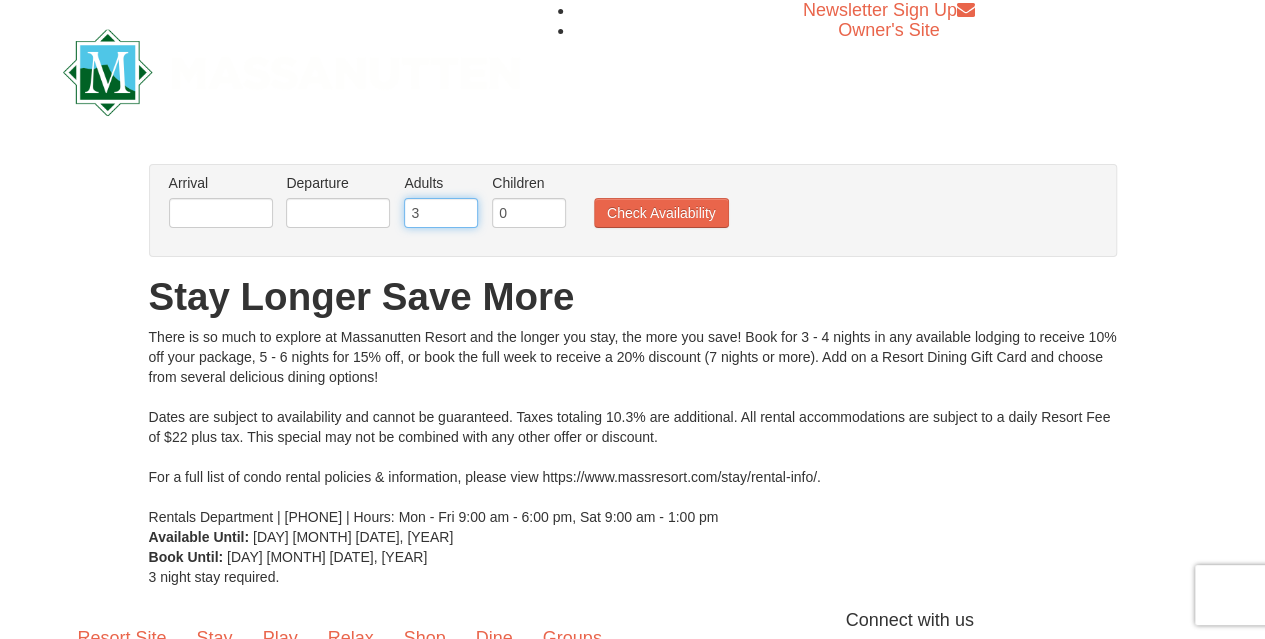 type on "3" 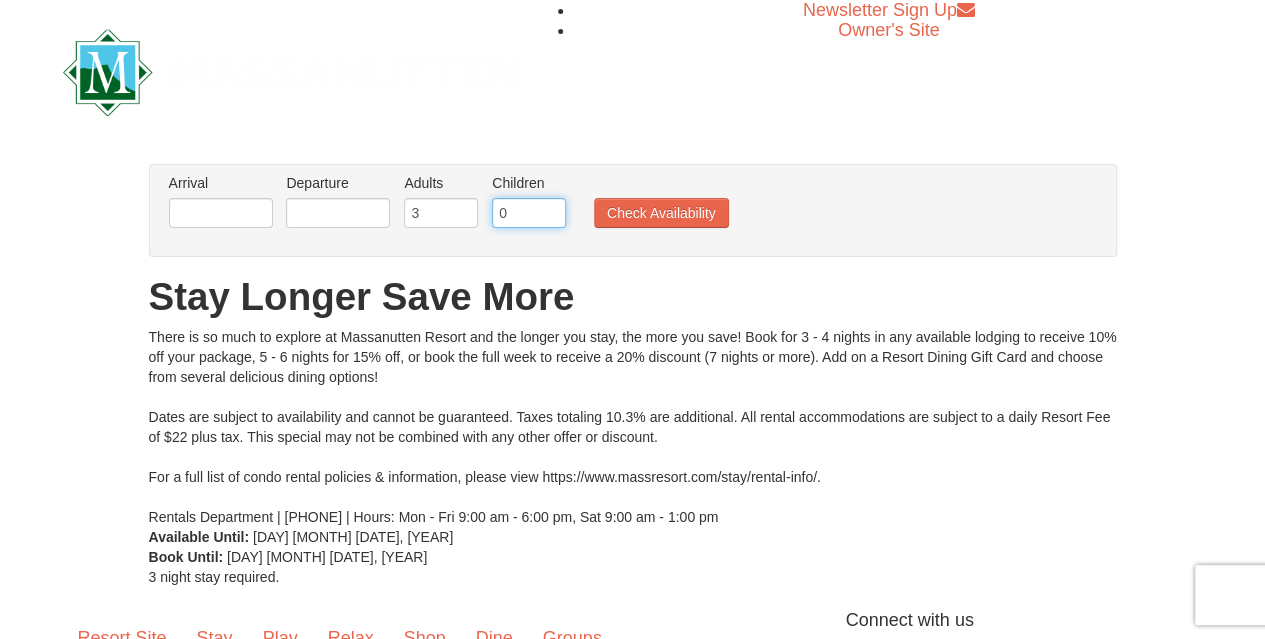 click on "0" at bounding box center [529, 213] 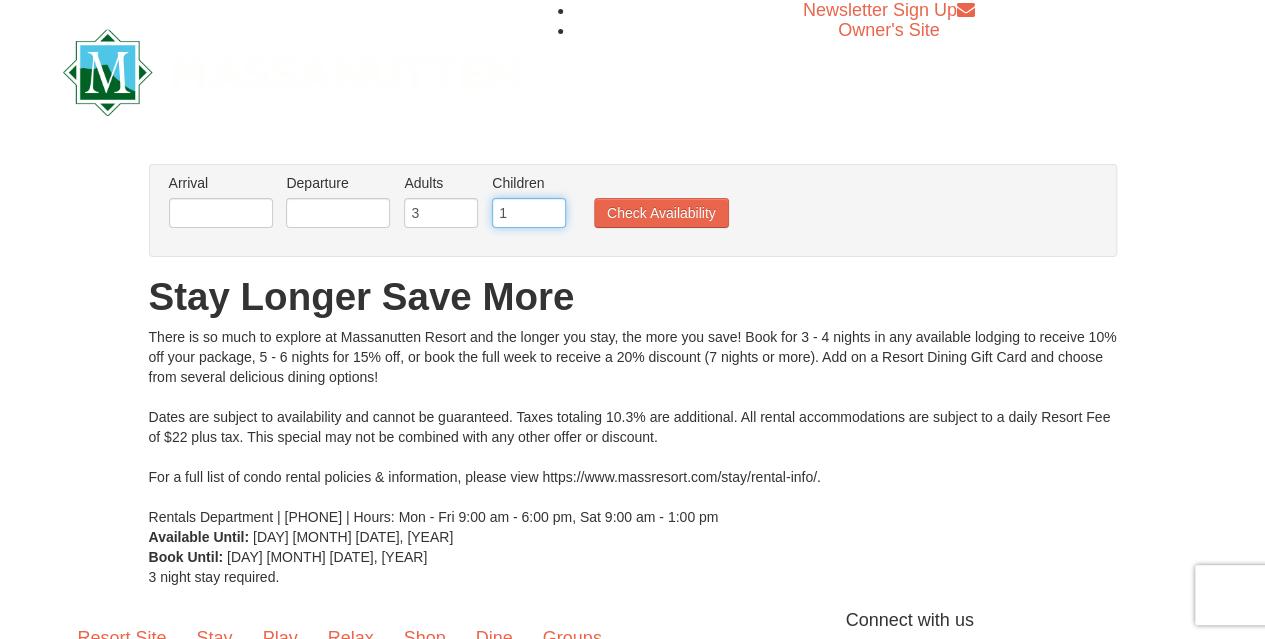 type on "1" 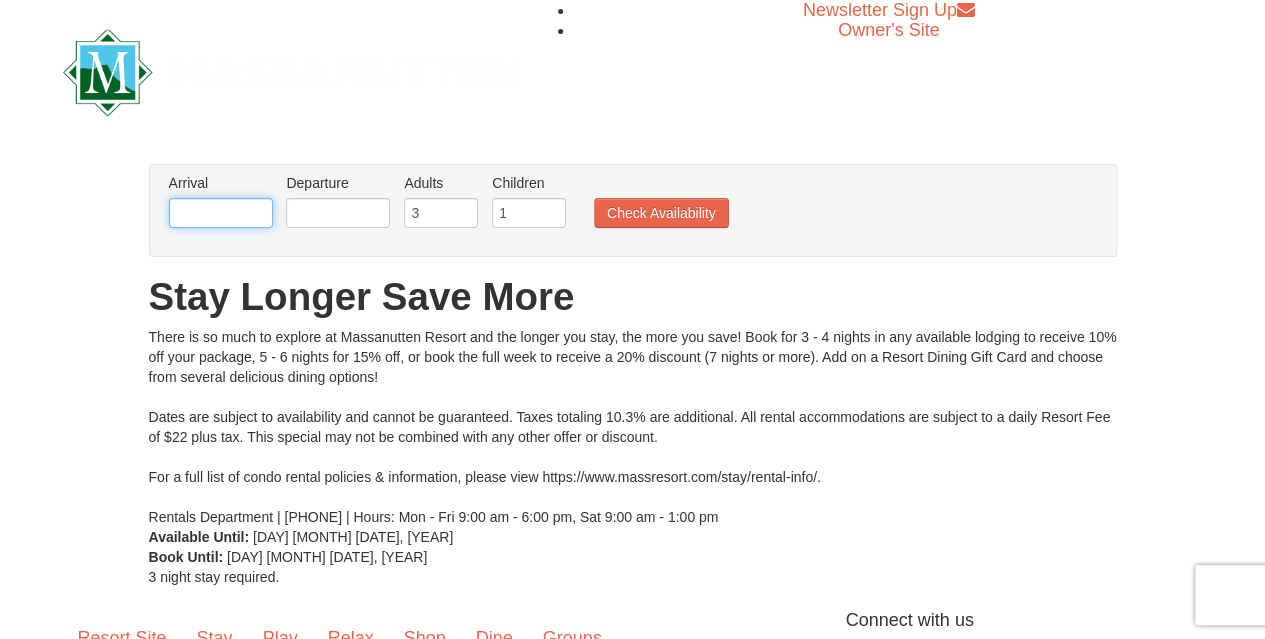 click at bounding box center (221, 213) 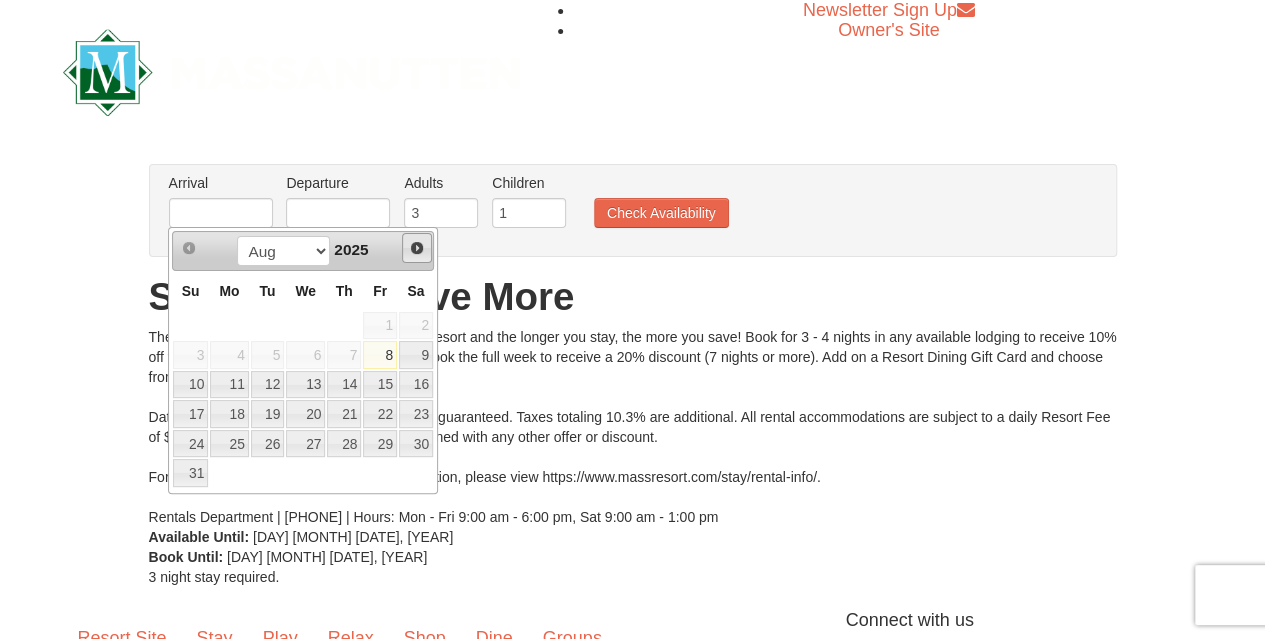 click on "Next" at bounding box center (417, 248) 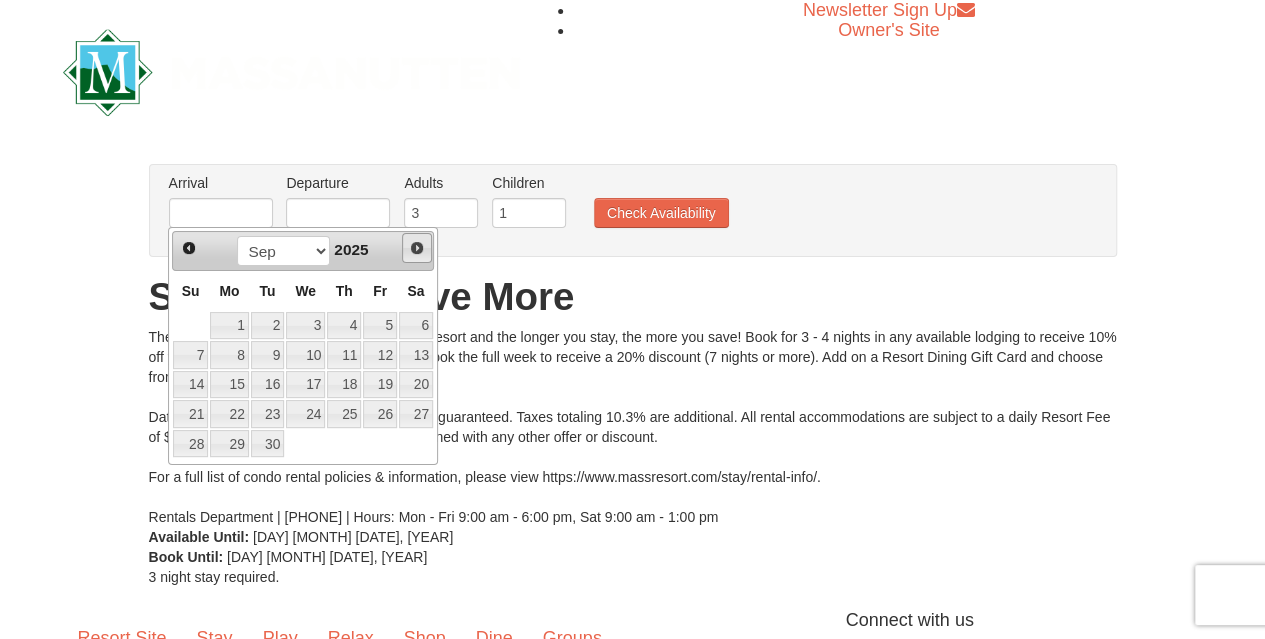 click on "Next" at bounding box center (417, 248) 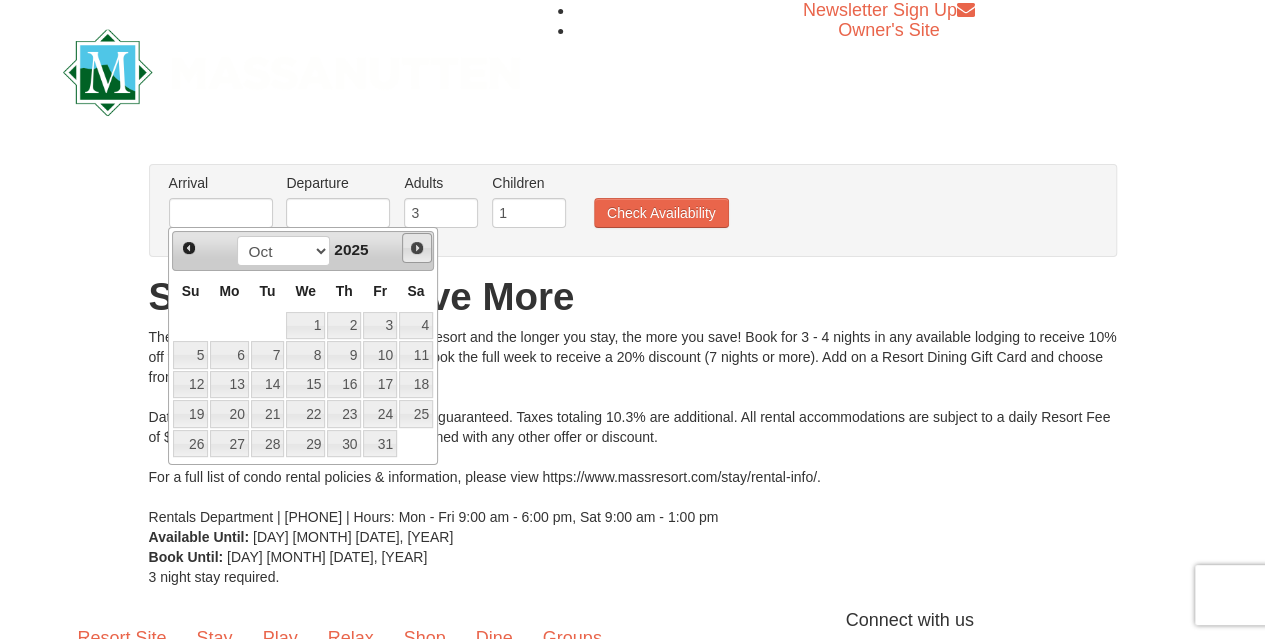 click on "Next" at bounding box center (417, 248) 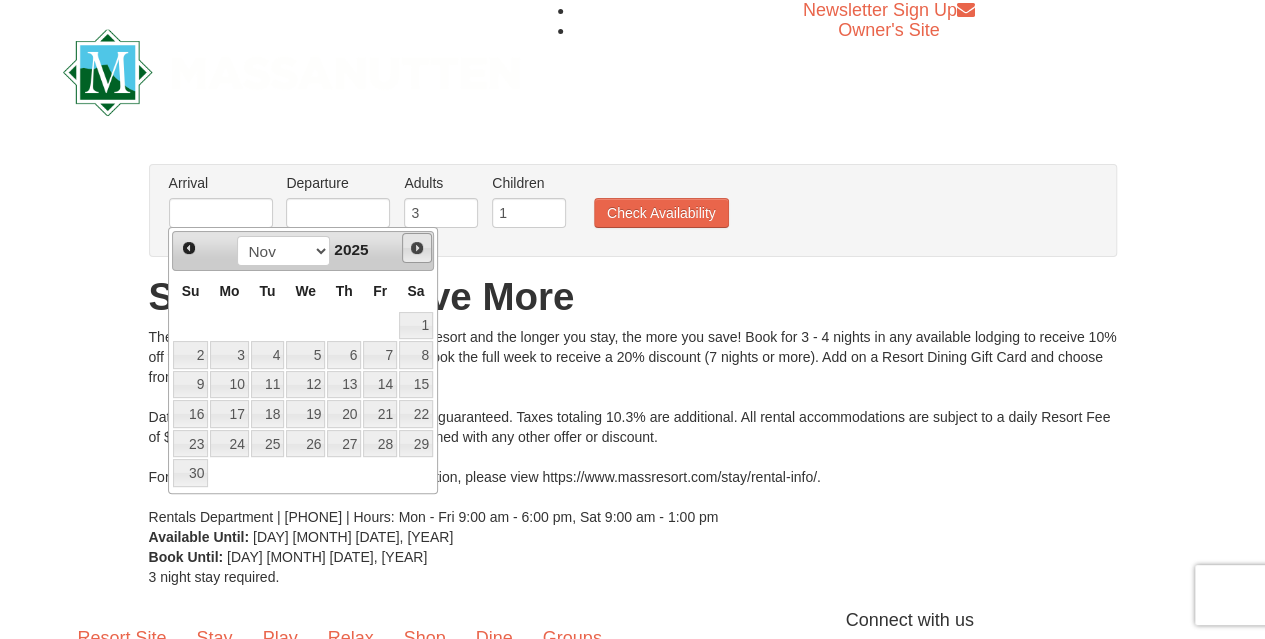 click on "Next" at bounding box center [417, 248] 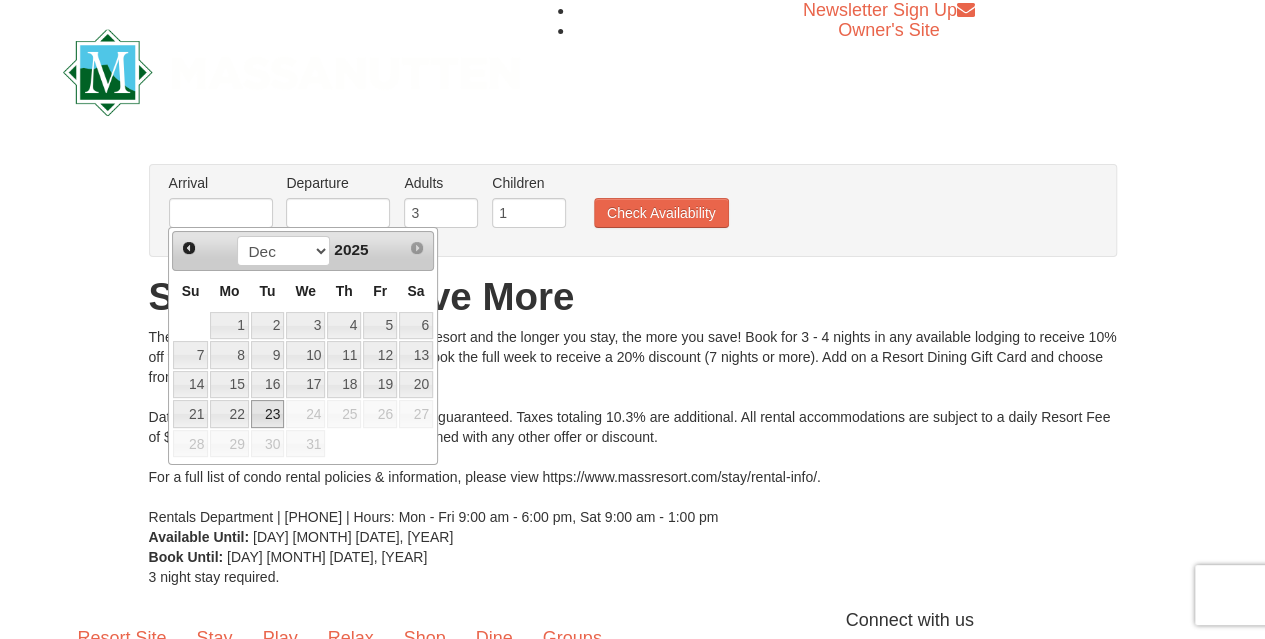 click on "23" at bounding box center (268, 414) 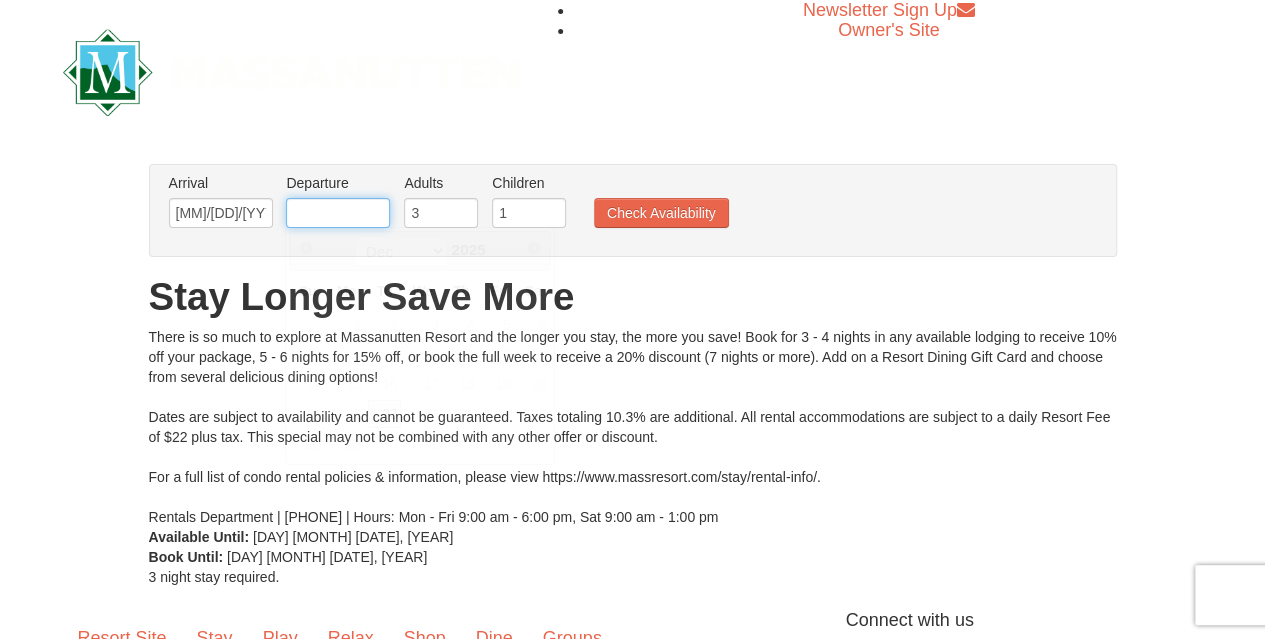 click at bounding box center [338, 213] 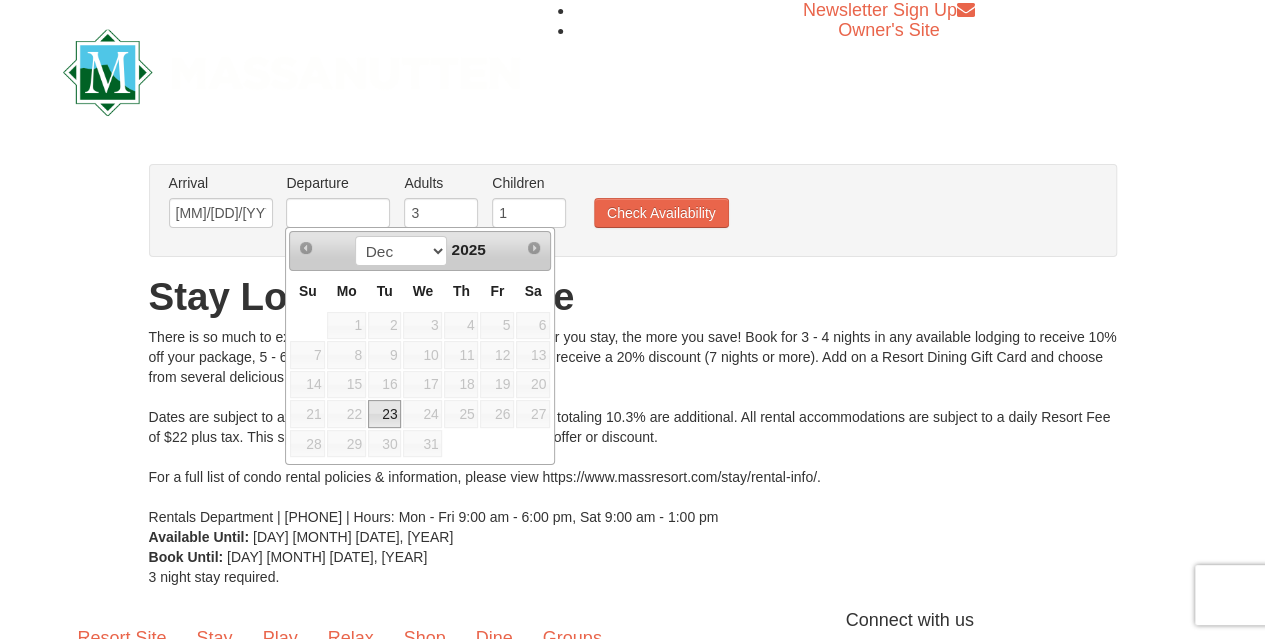 click on "26" at bounding box center (497, 414) 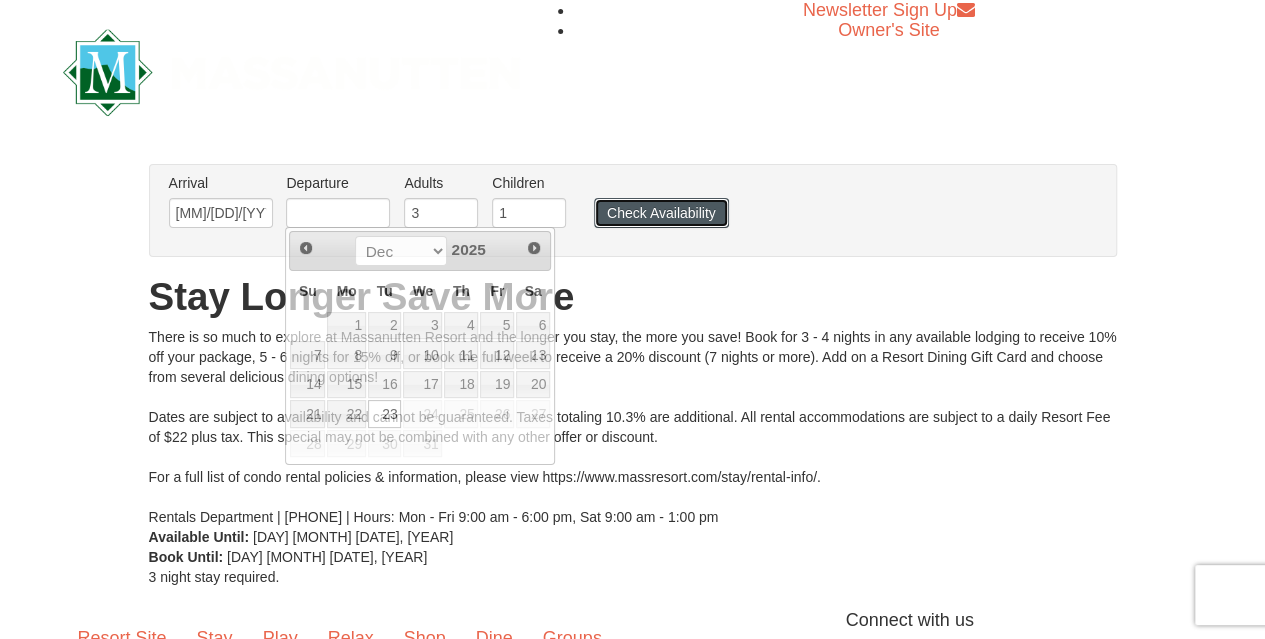 click on "Check Availability" at bounding box center (661, 213) 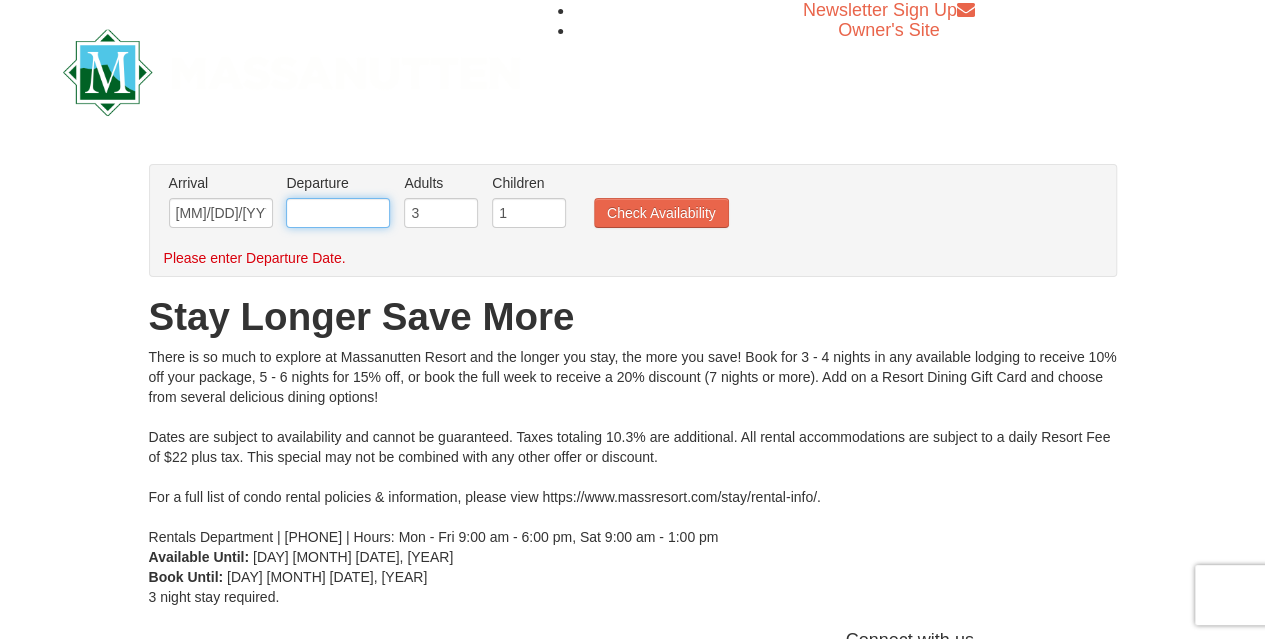 click at bounding box center (338, 213) 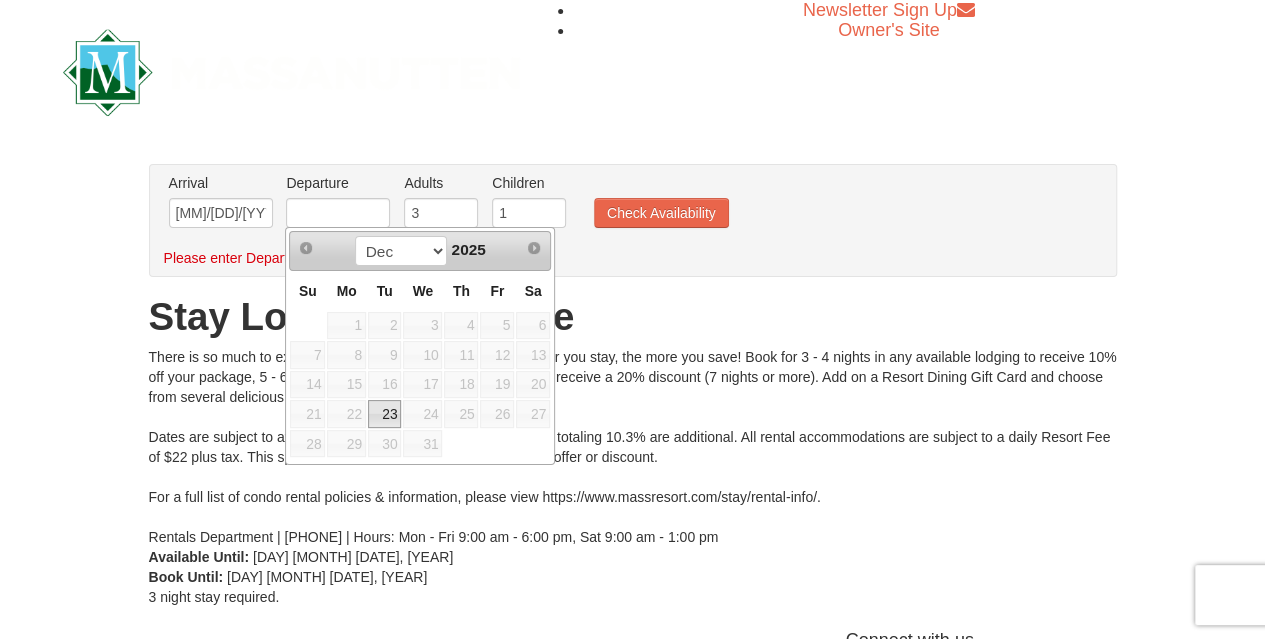 click on "23" at bounding box center [385, 414] 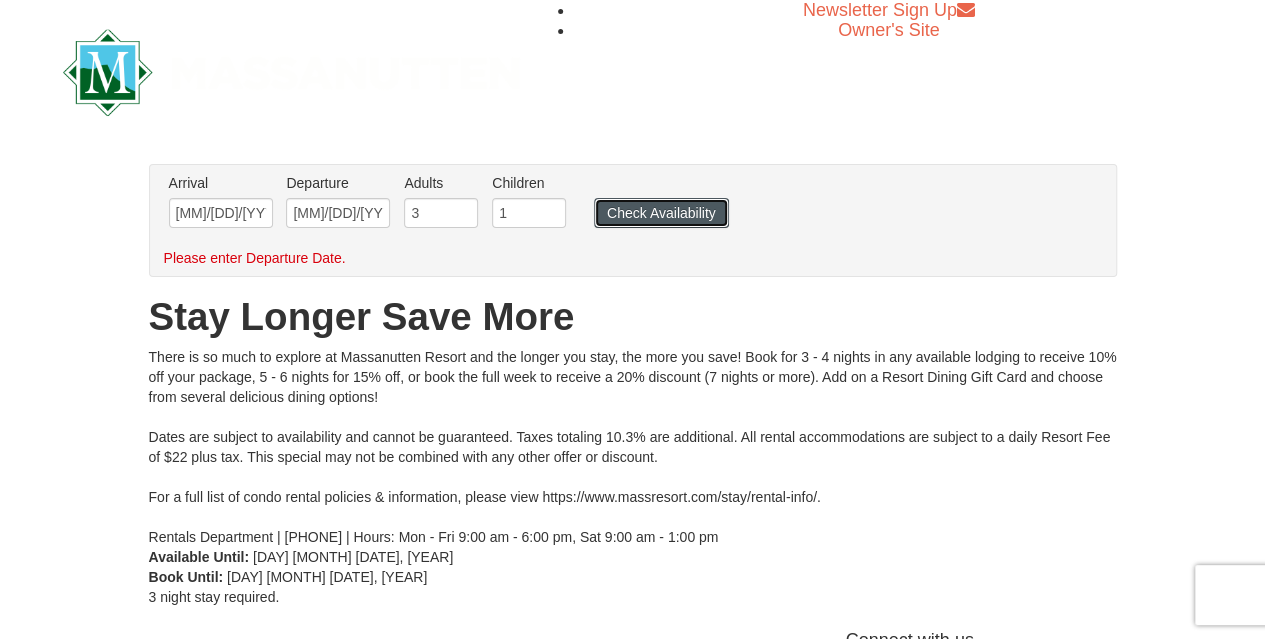 click on "Check Availability" at bounding box center (661, 213) 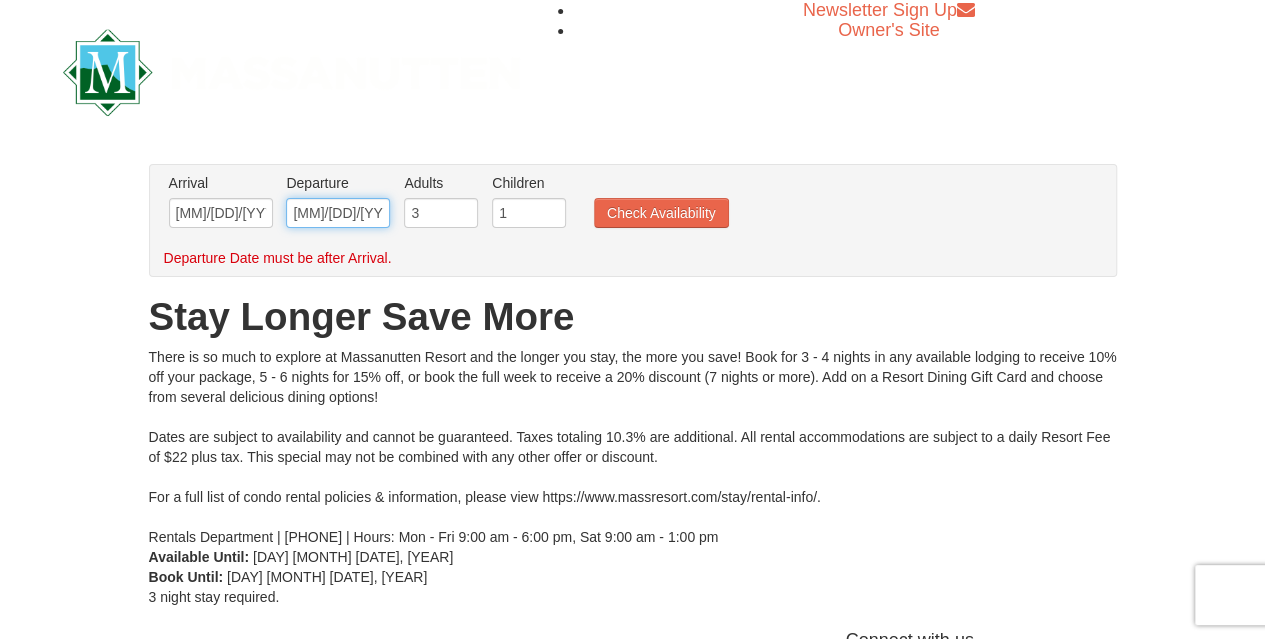 click on "12/23/2025" at bounding box center (338, 213) 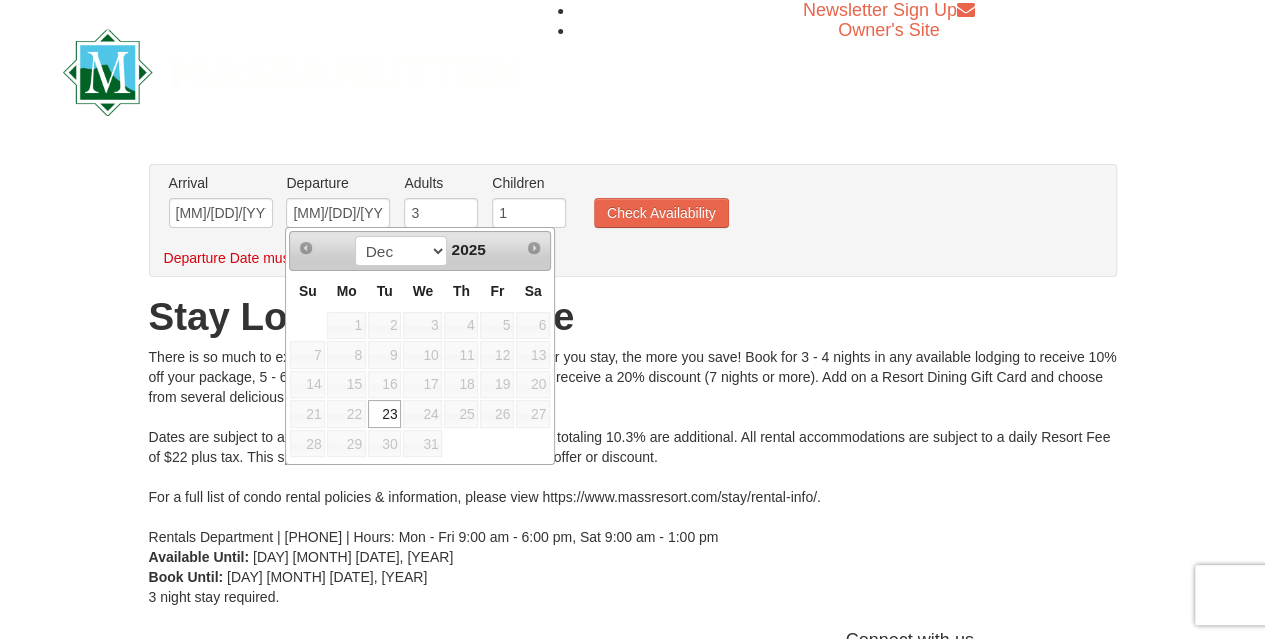 click on "23" at bounding box center (385, 414) 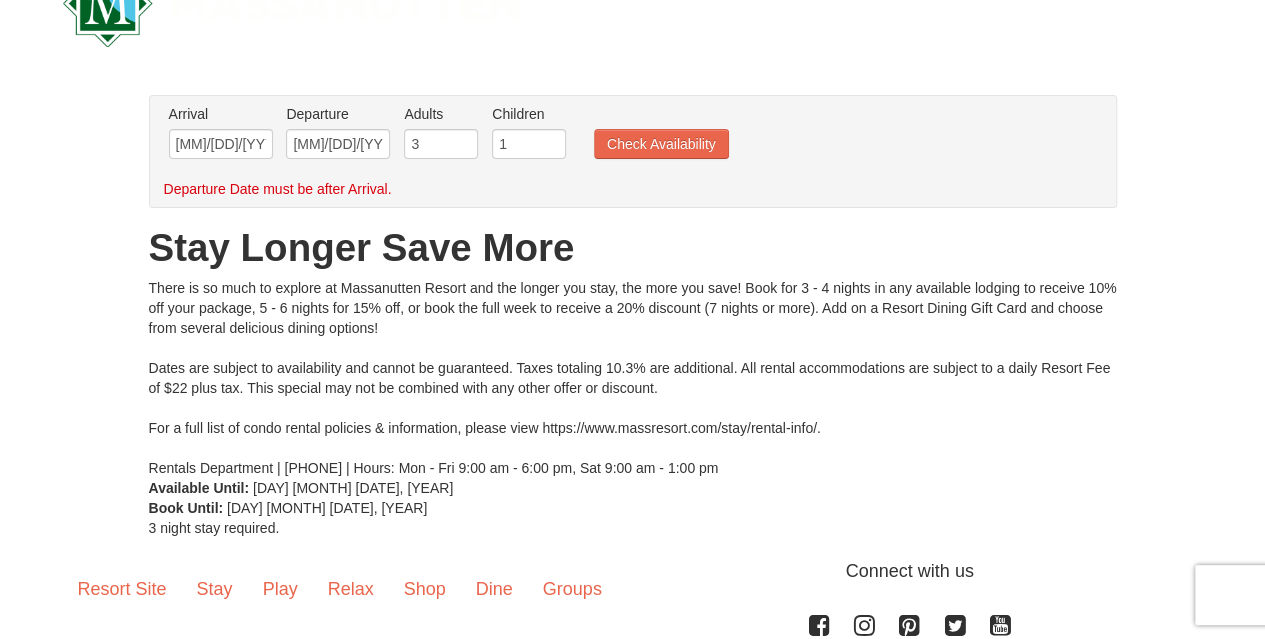scroll, scrollTop: 0, scrollLeft: 0, axis: both 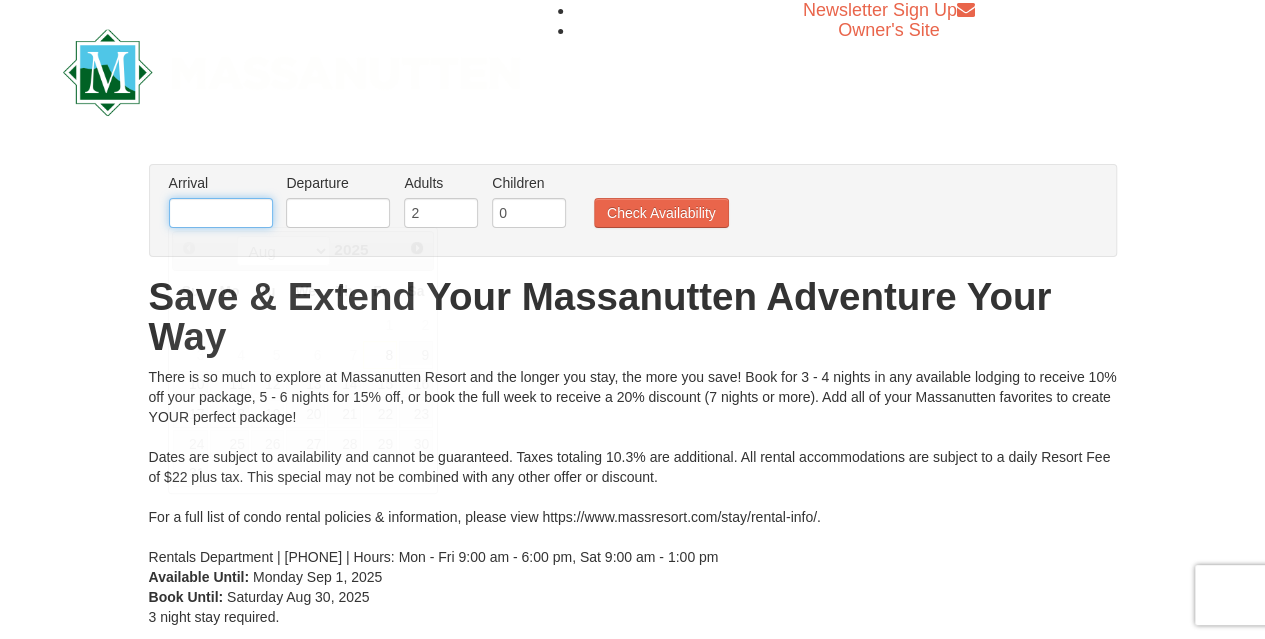 click at bounding box center [221, 213] 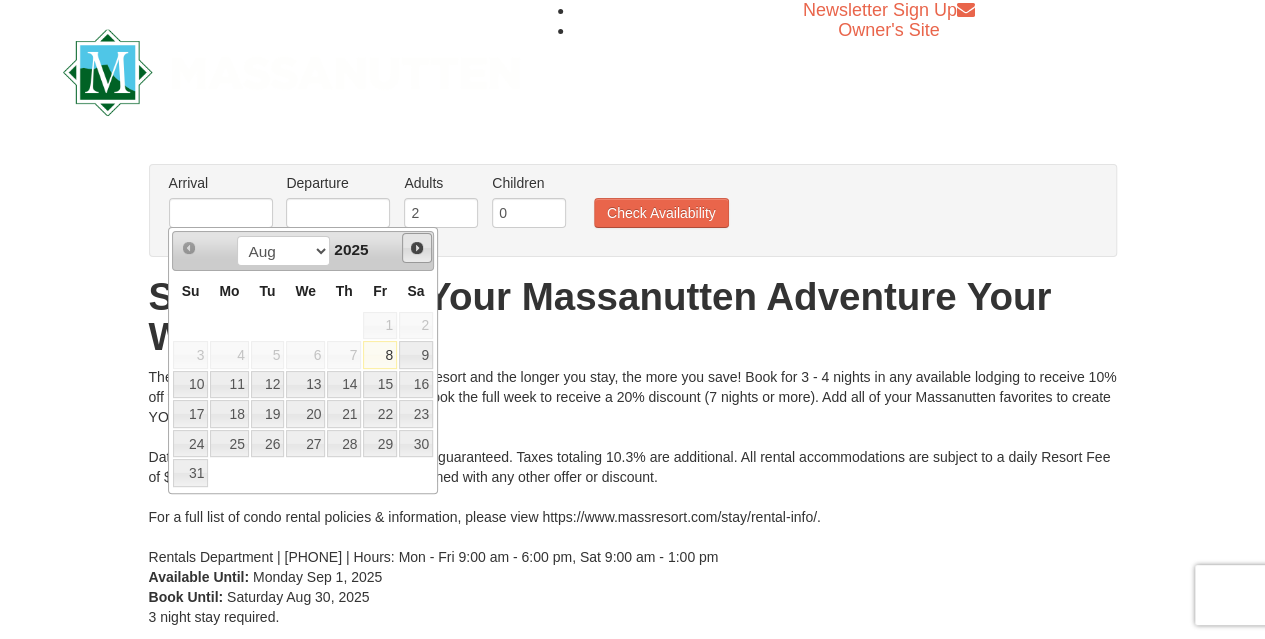 click on "Next" at bounding box center [417, 248] 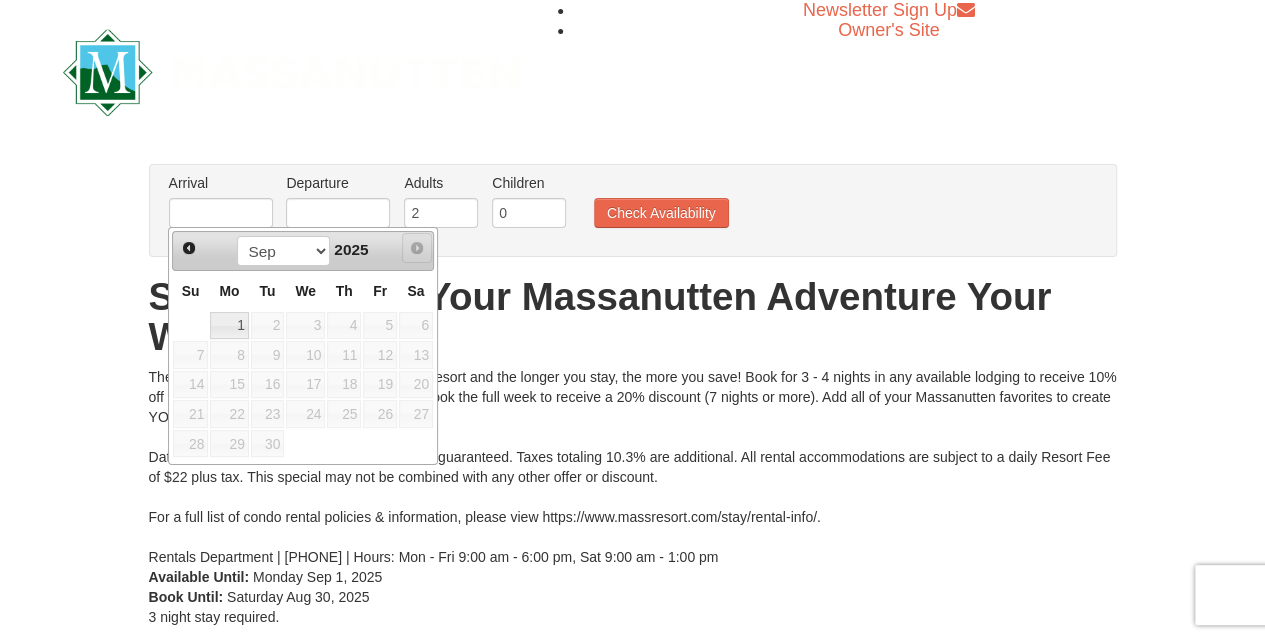 click on "Next" at bounding box center [417, 248] 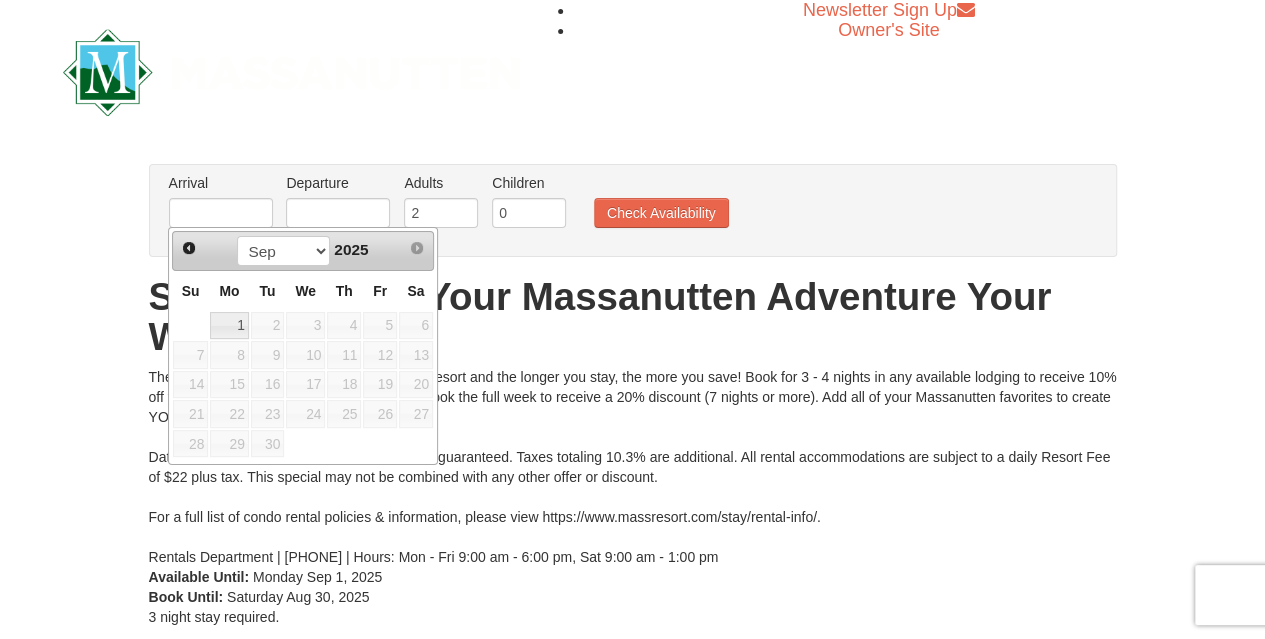 click on "Newsletter Sign Up
Owner's Site" at bounding box center (633, 72) 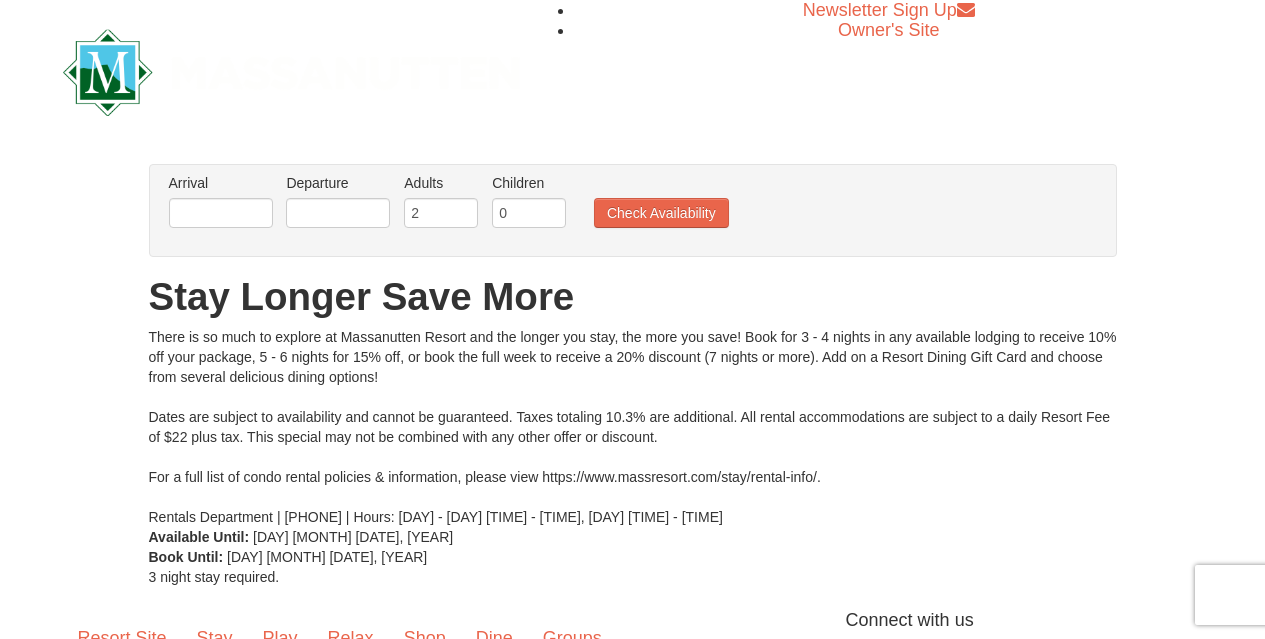 scroll, scrollTop: 0, scrollLeft: 0, axis: both 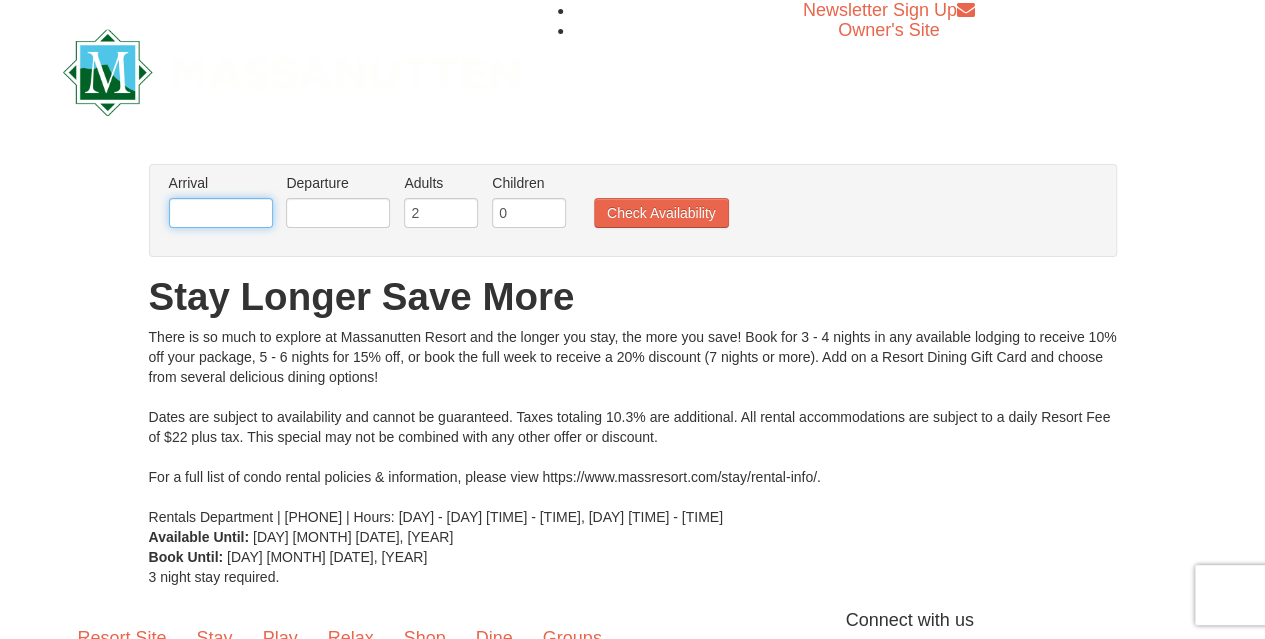 click at bounding box center (221, 213) 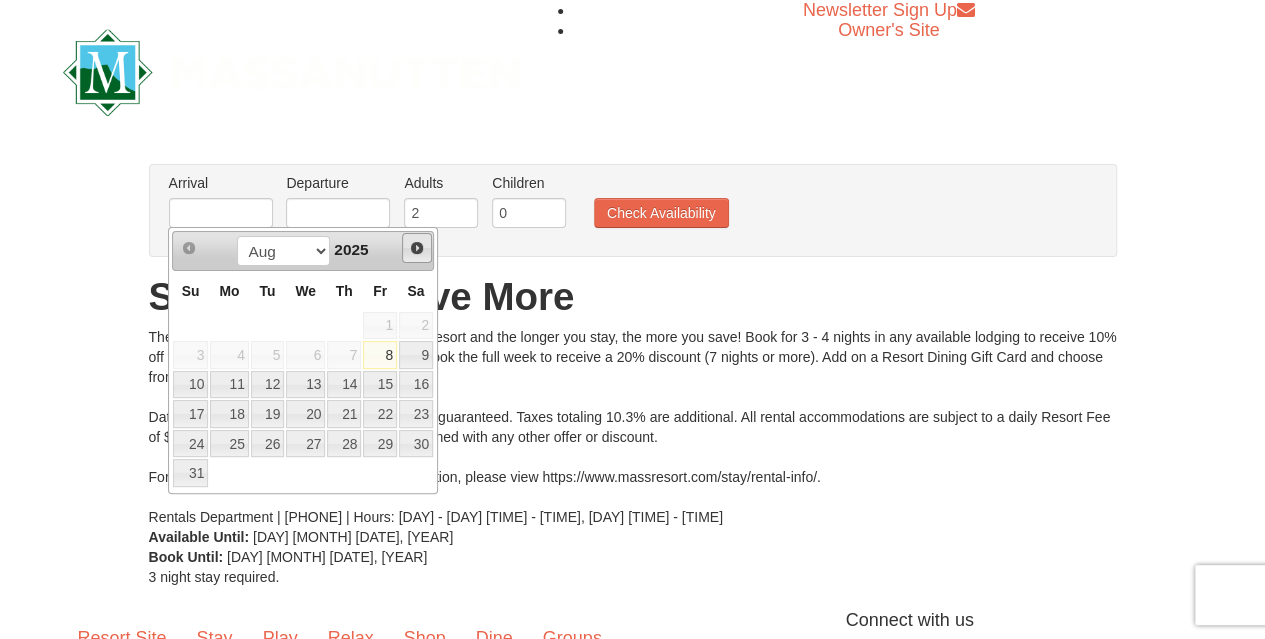 click on "Next" at bounding box center [417, 248] 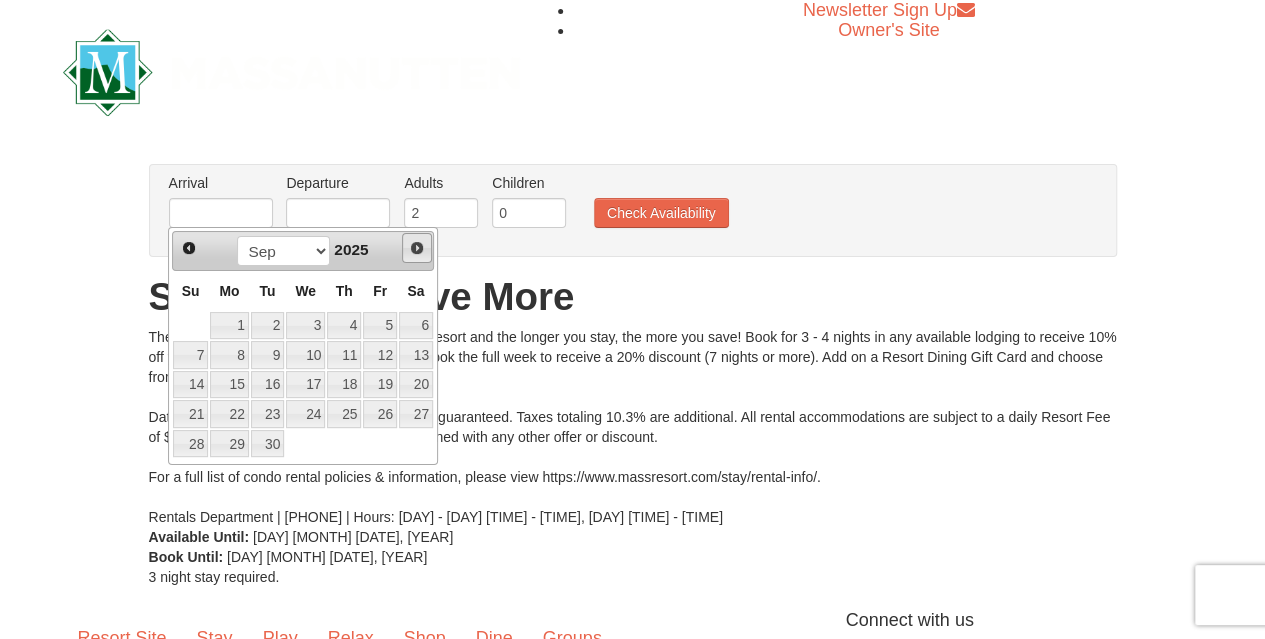 click on "Next" at bounding box center (417, 248) 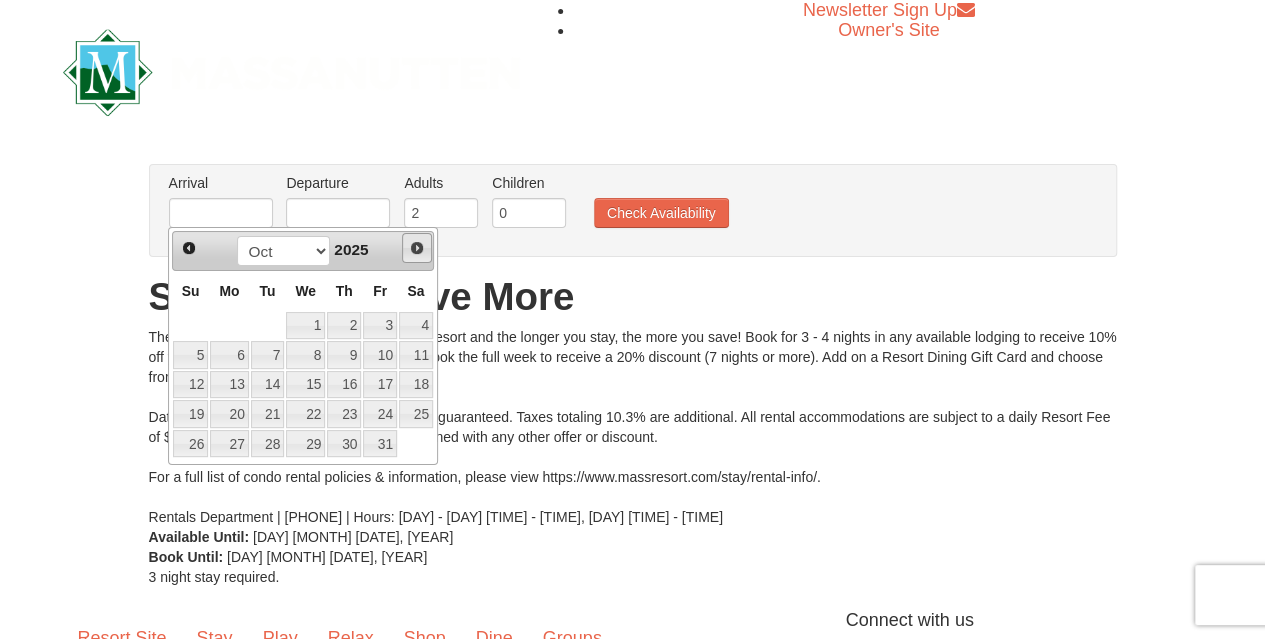 click on "Next" at bounding box center [417, 248] 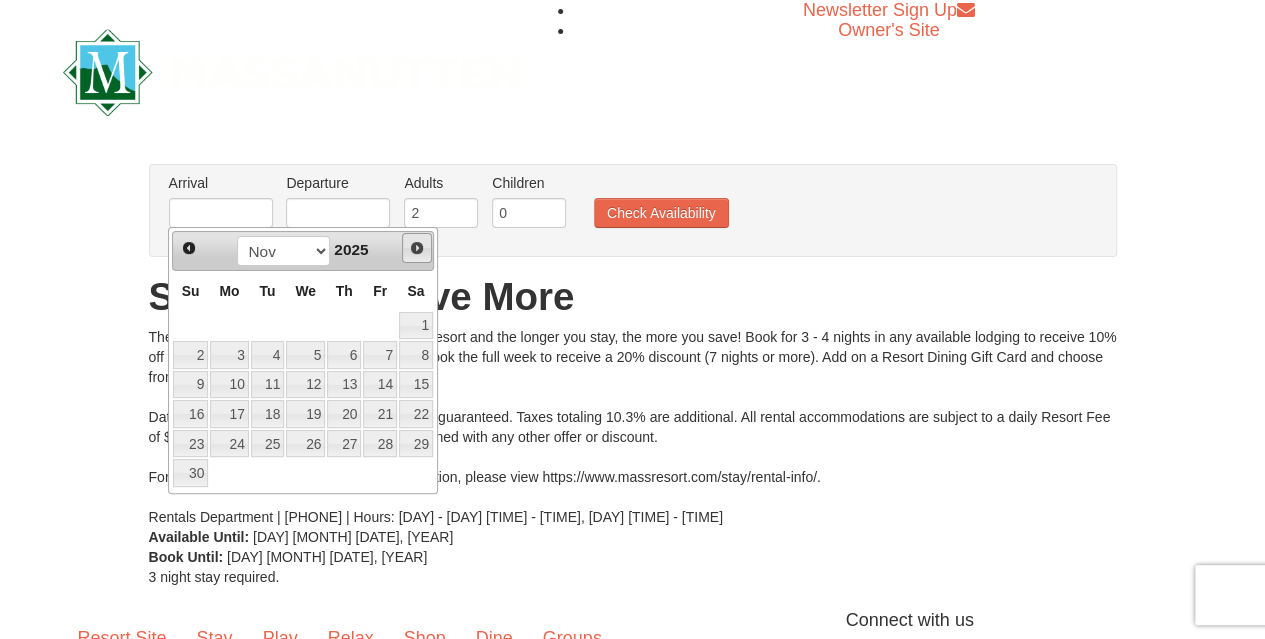 click on "Next" at bounding box center (417, 248) 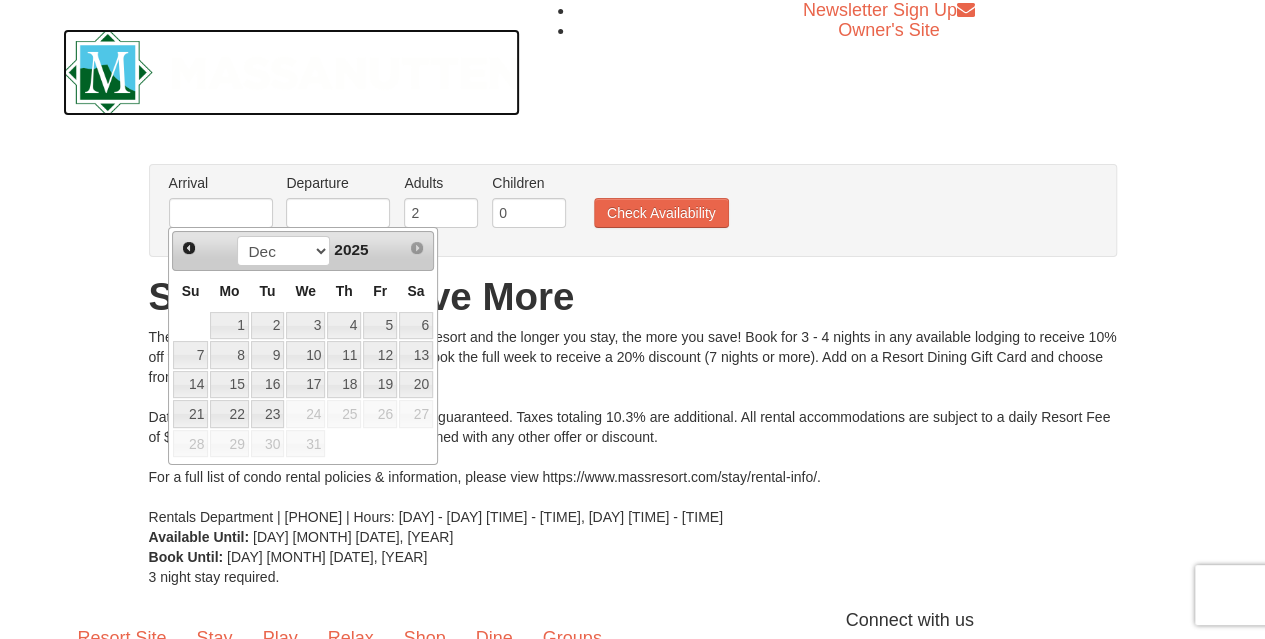 click at bounding box center (292, 72) 